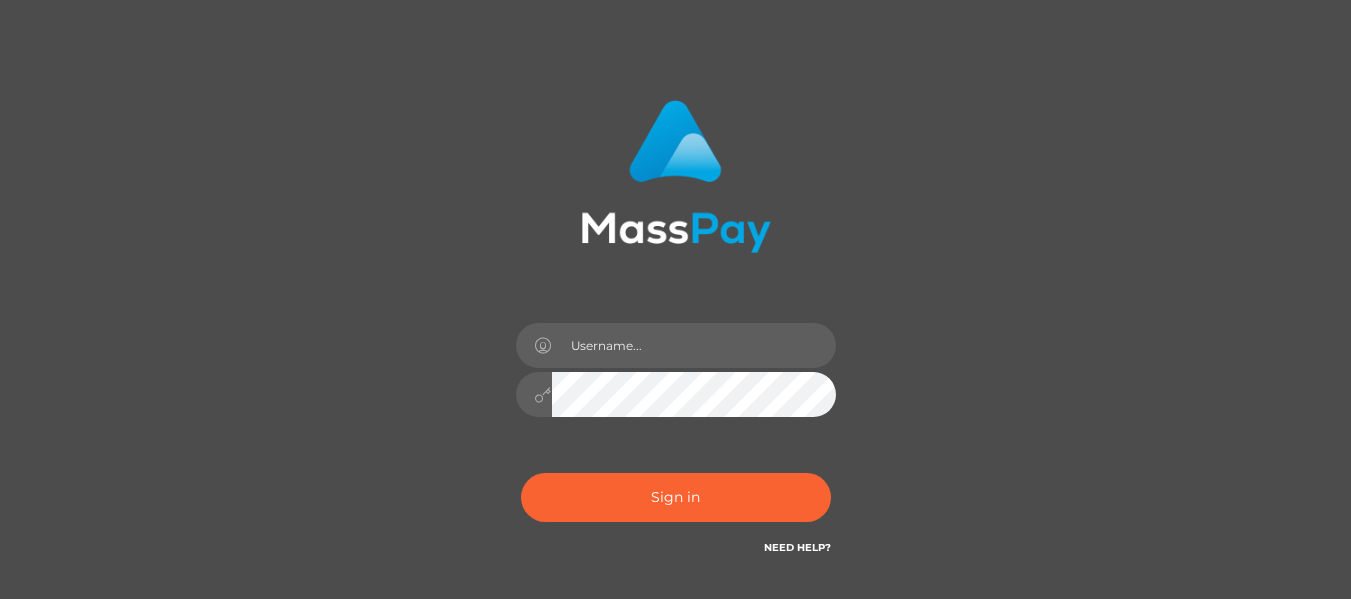 scroll, scrollTop: 100, scrollLeft: 0, axis: vertical 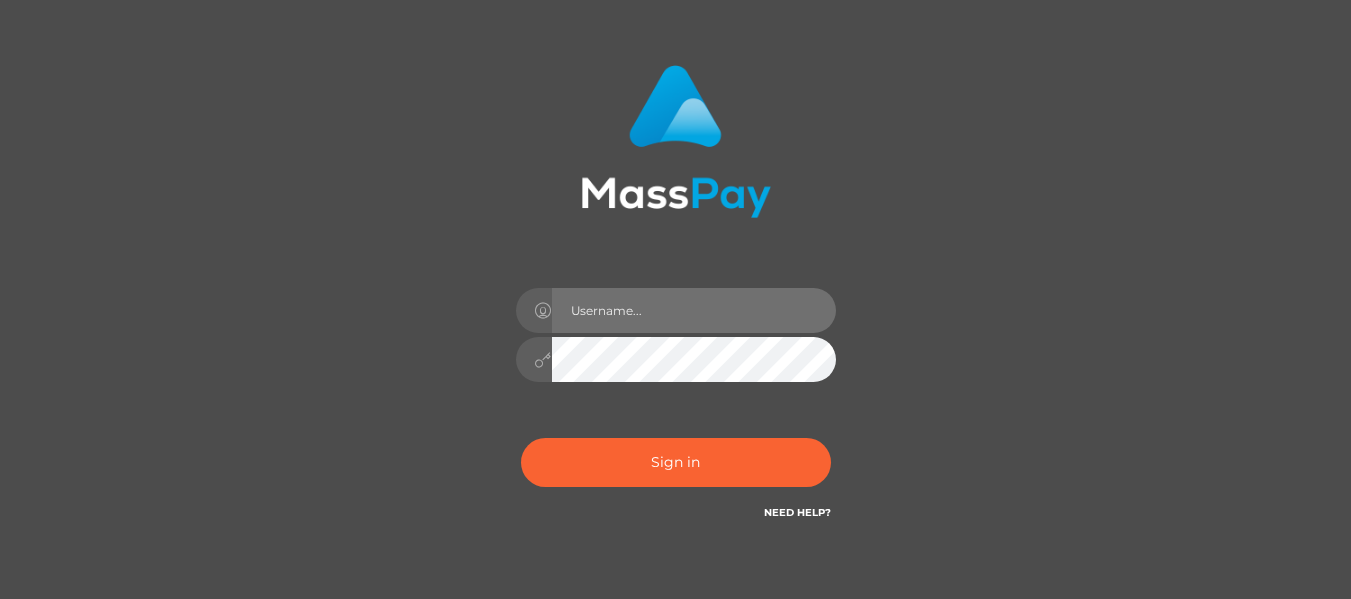 click at bounding box center [694, 310] 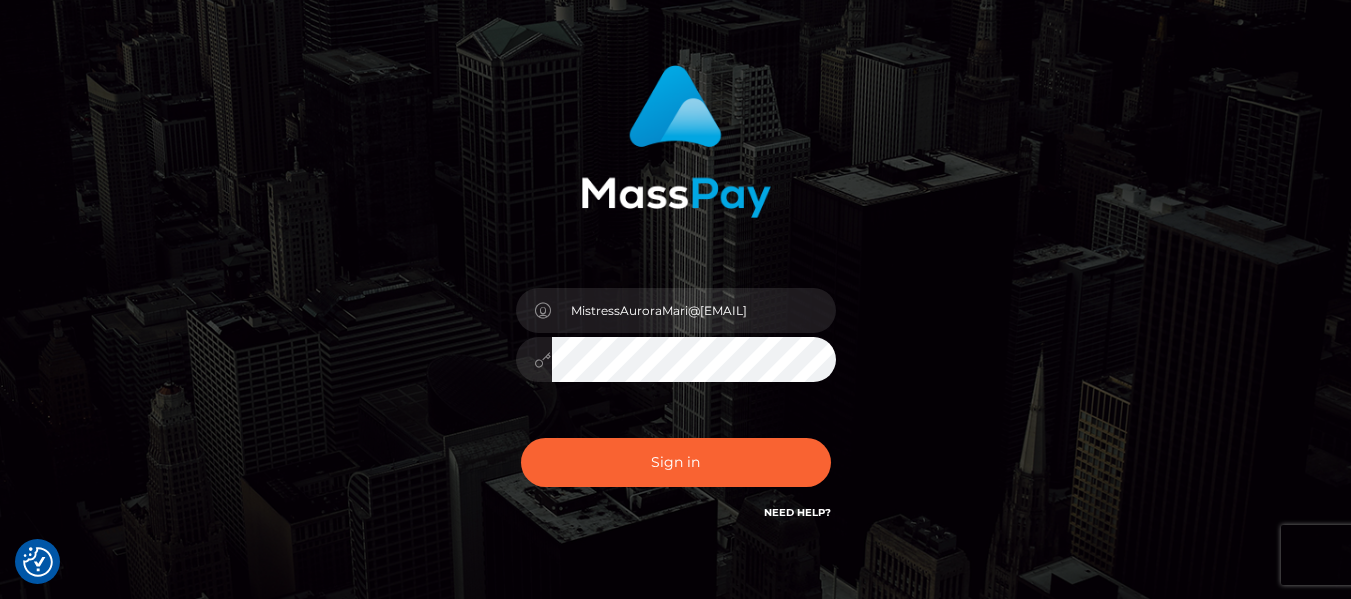 click on "MistressAuroraMari@outlook.com" at bounding box center [694, 310] 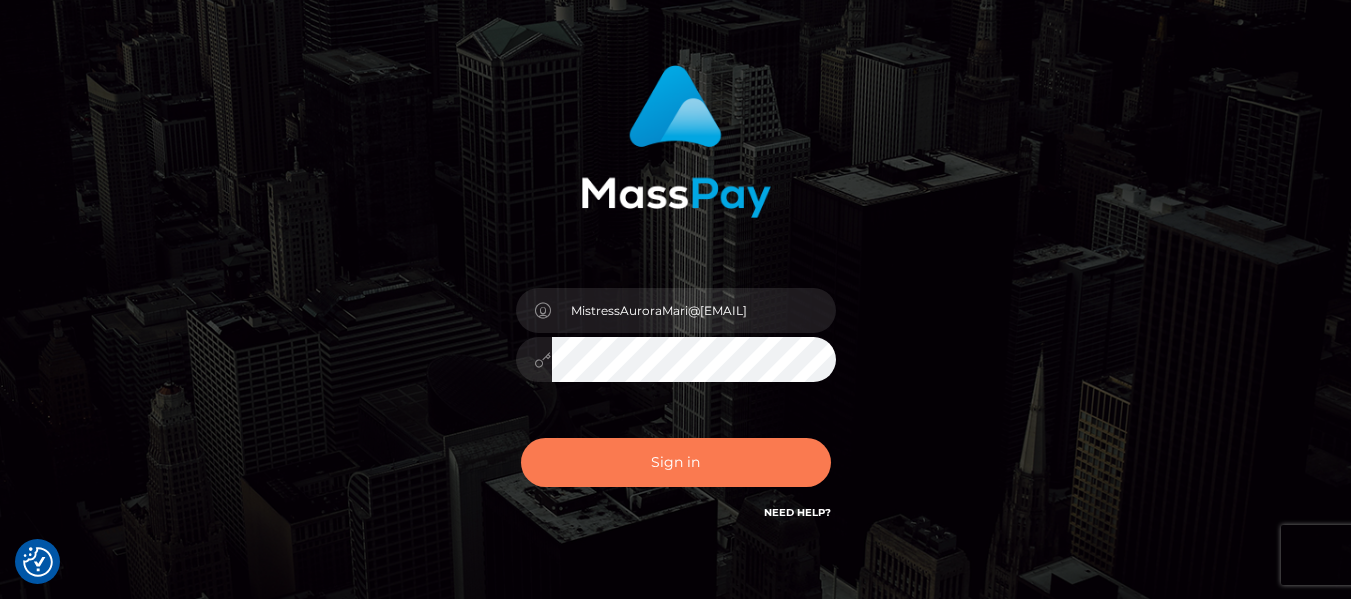 click on "Sign in" at bounding box center (676, 462) 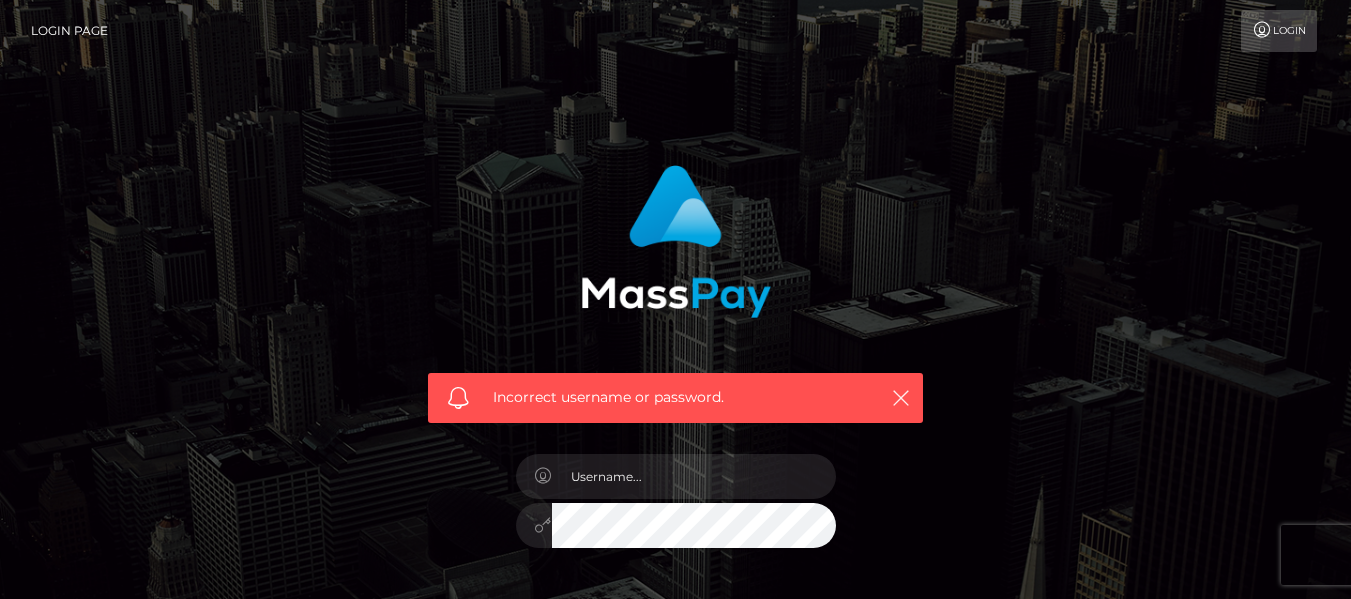 scroll, scrollTop: 0, scrollLeft: 0, axis: both 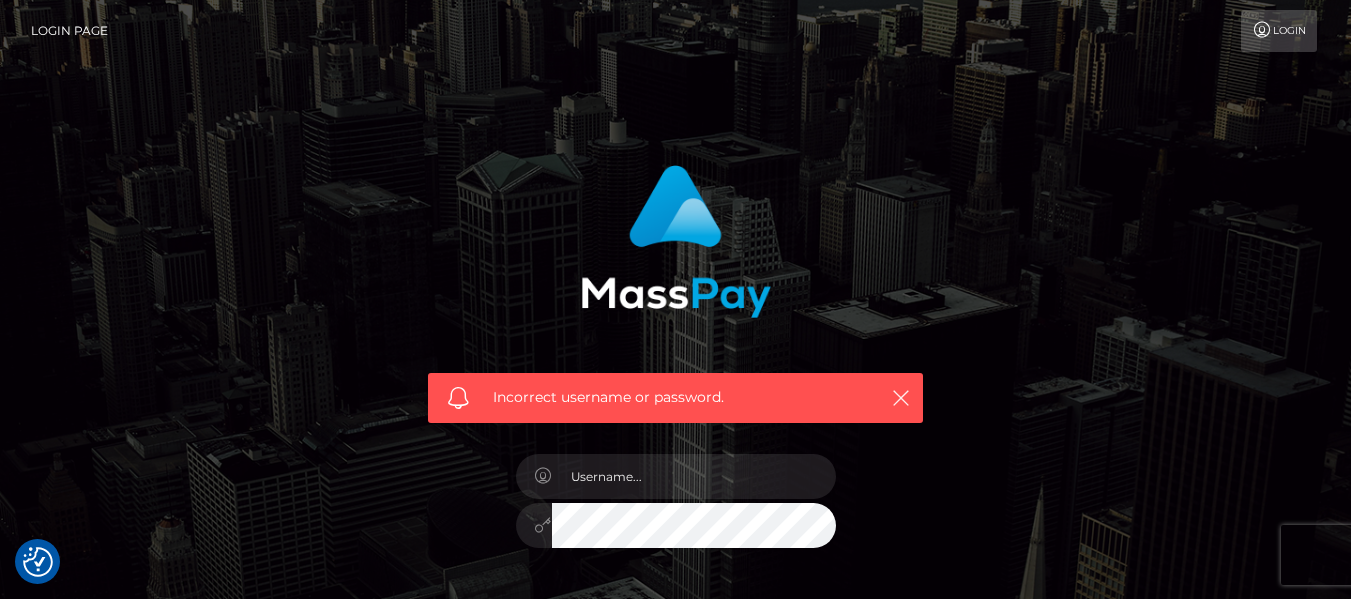 checkbox on "true" 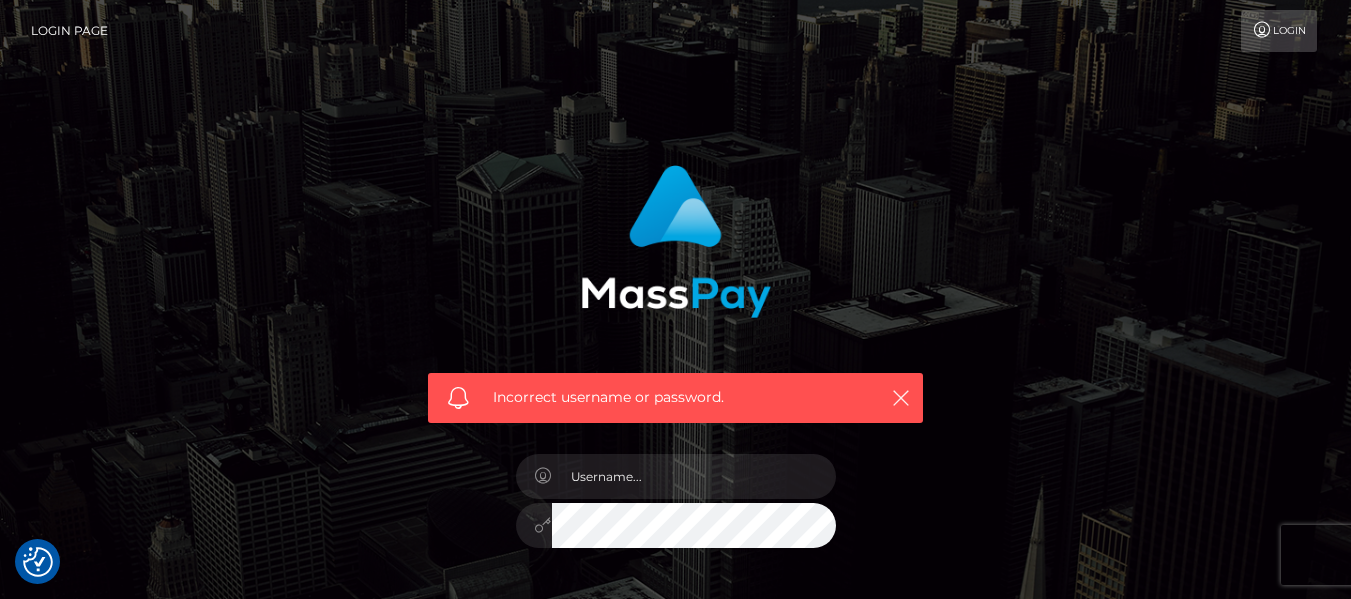 checkbox on "true" 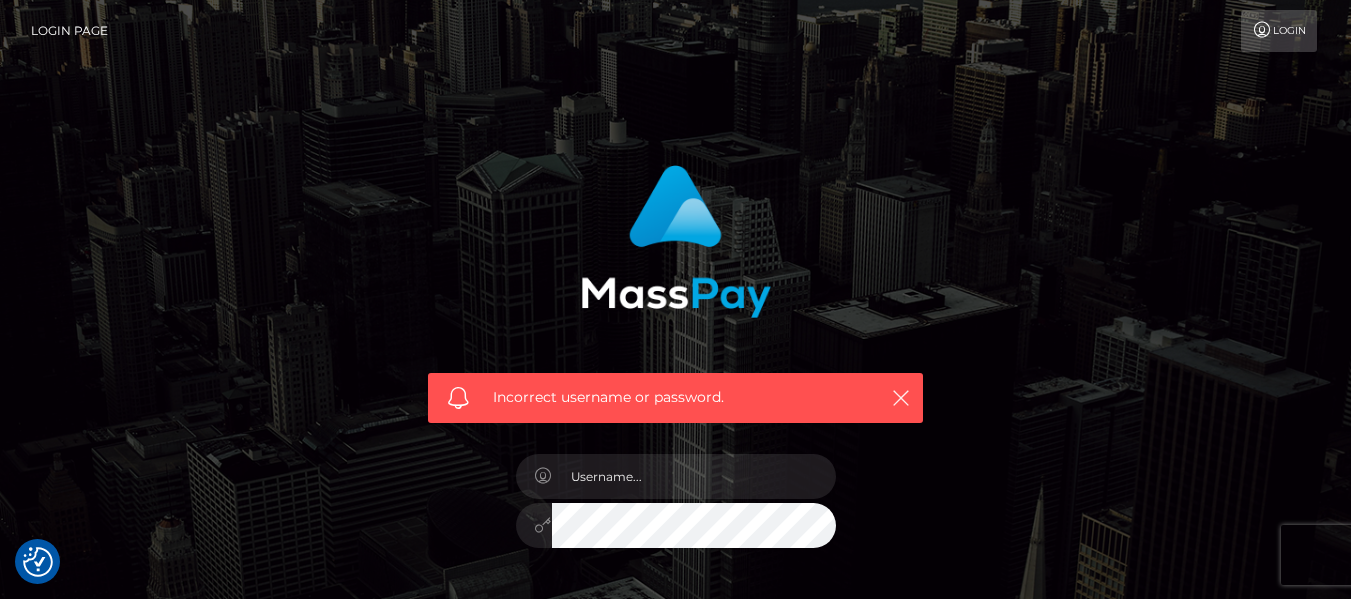 scroll, scrollTop: 100, scrollLeft: 0, axis: vertical 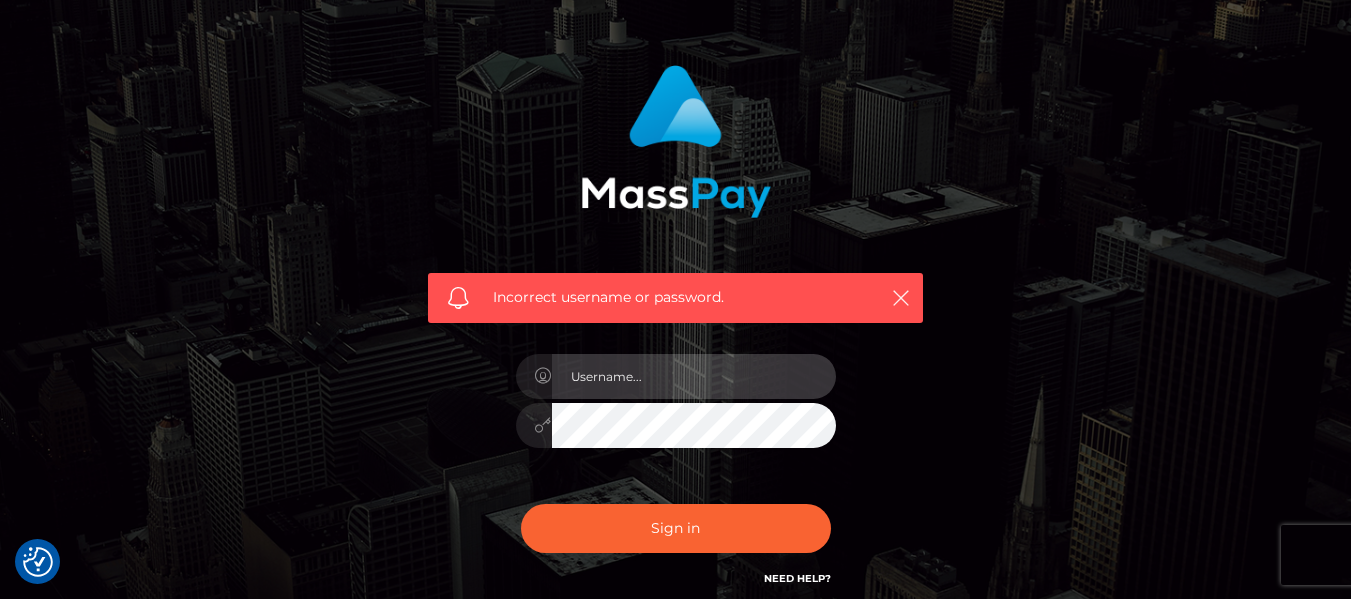 click at bounding box center [694, 376] 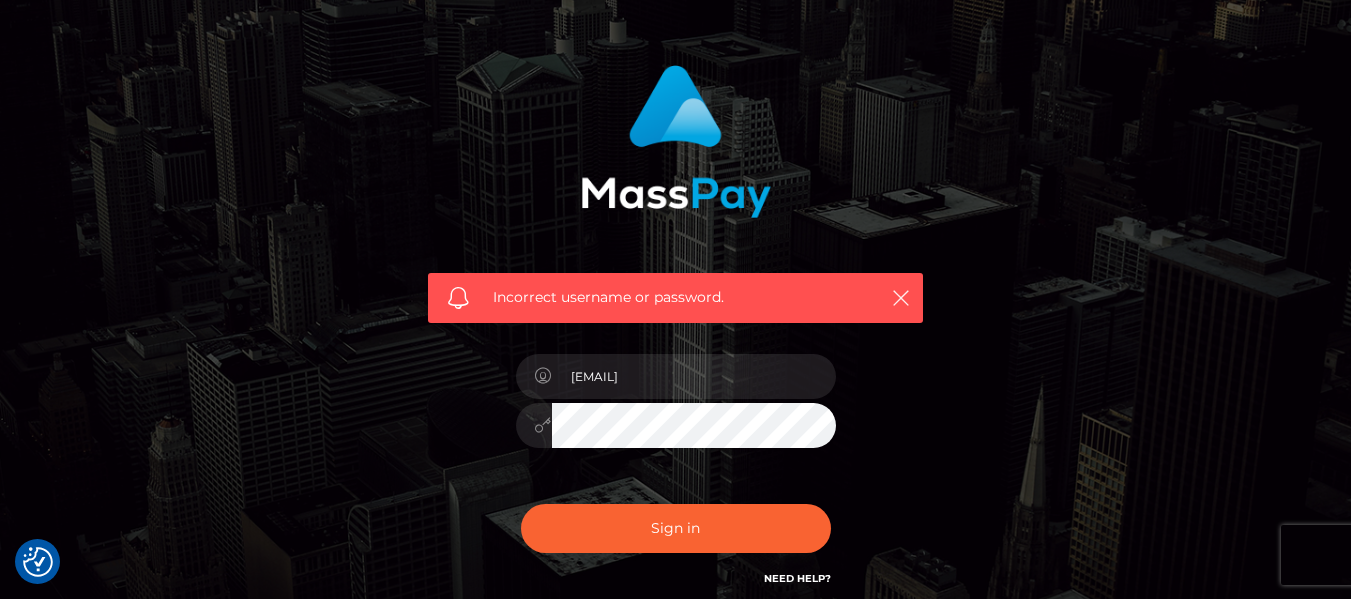 click on "Sign in" at bounding box center (676, 528) 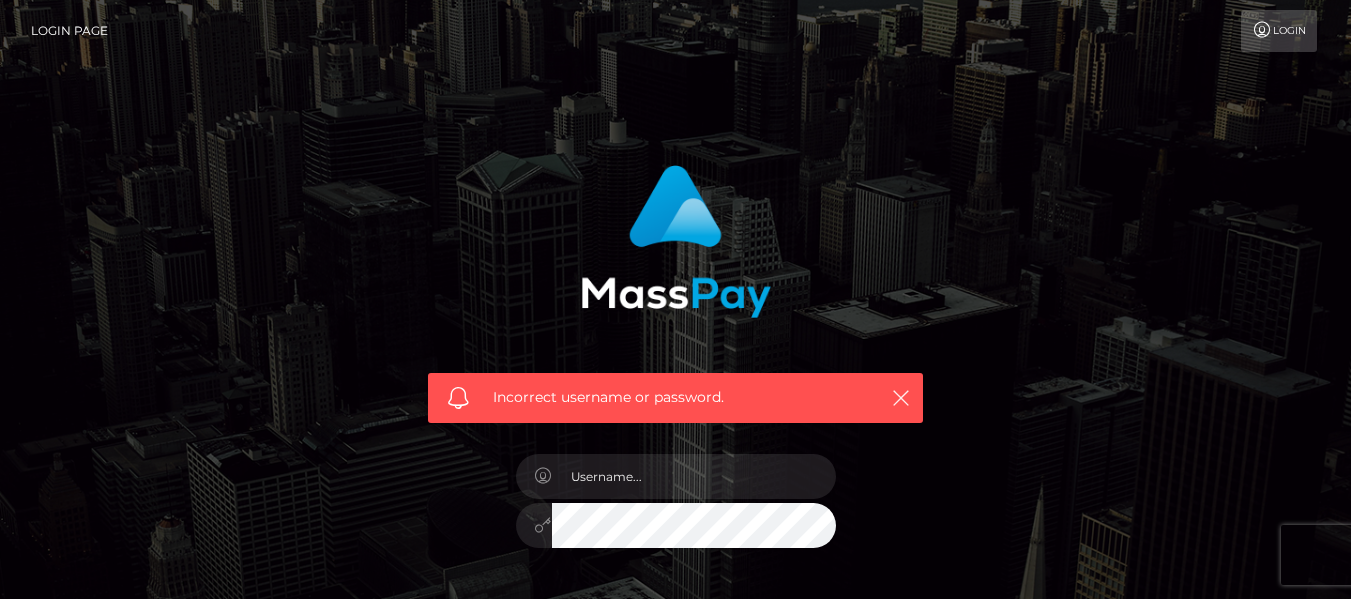 scroll, scrollTop: 0, scrollLeft: 0, axis: both 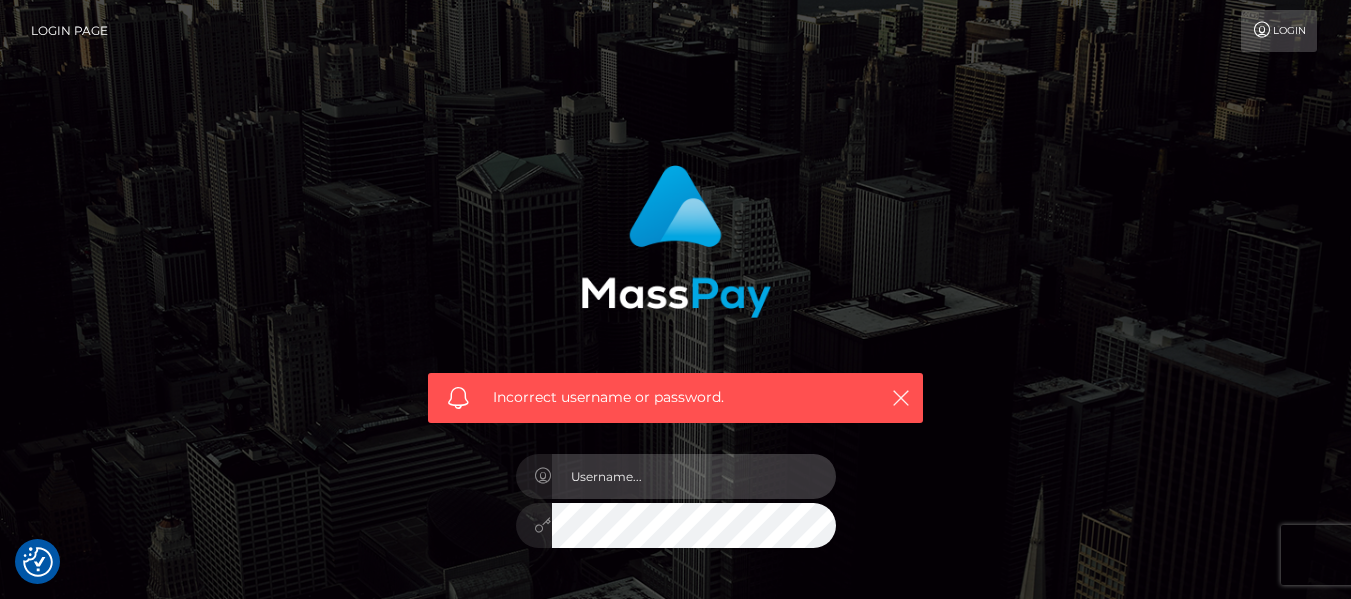 click at bounding box center [694, 476] 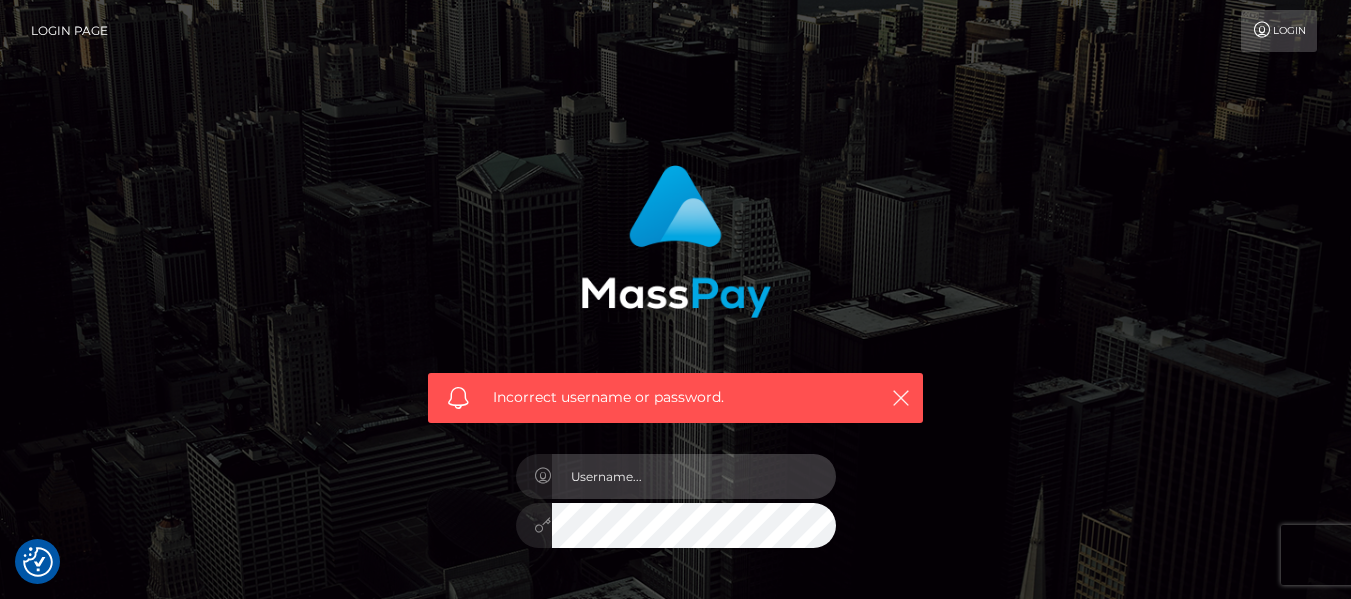 type on "randvaalmedia@outlook.com" 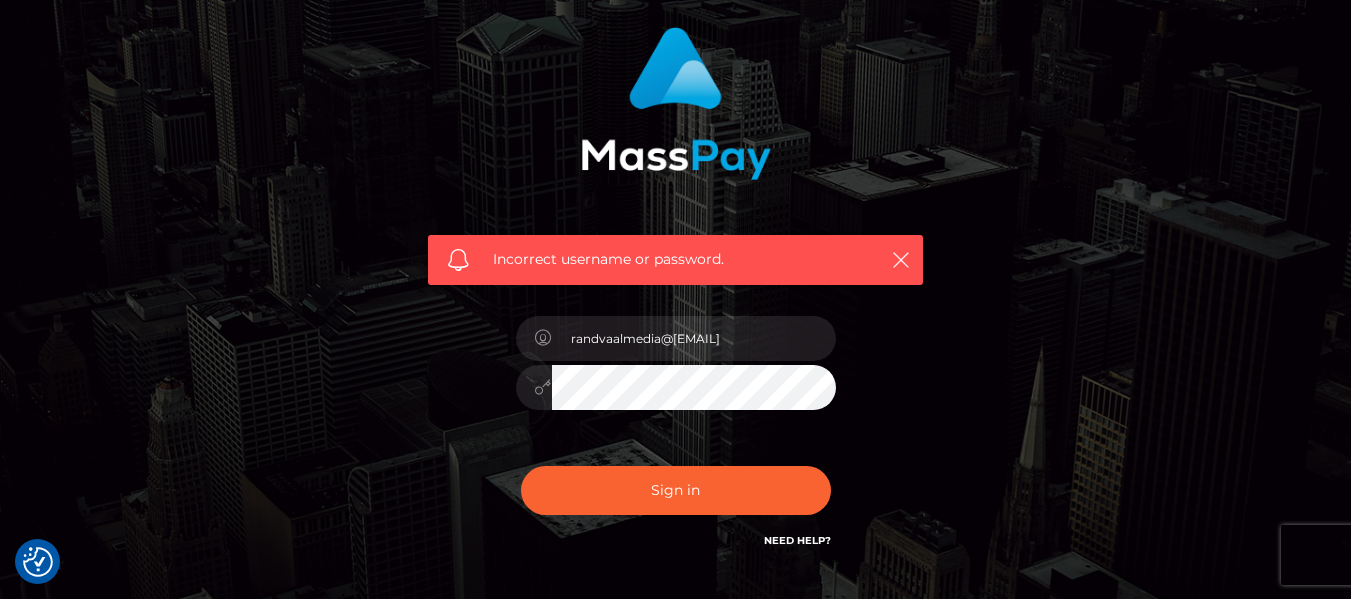scroll, scrollTop: 200, scrollLeft: 0, axis: vertical 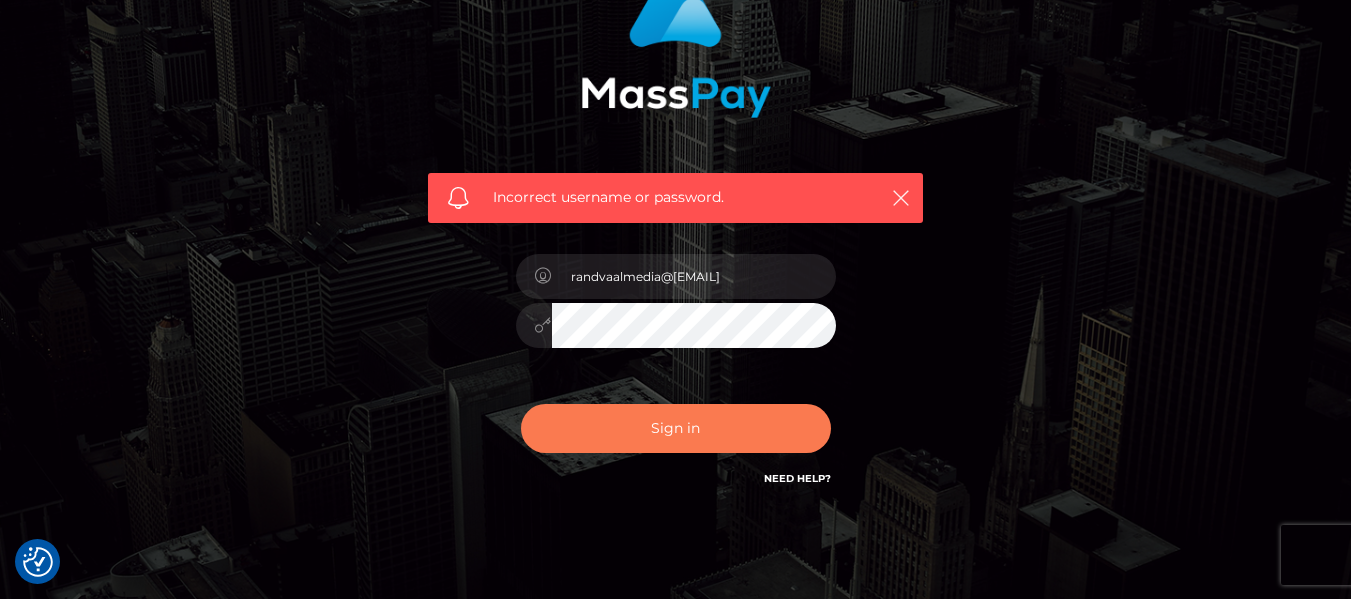 click on "Sign in" at bounding box center (676, 428) 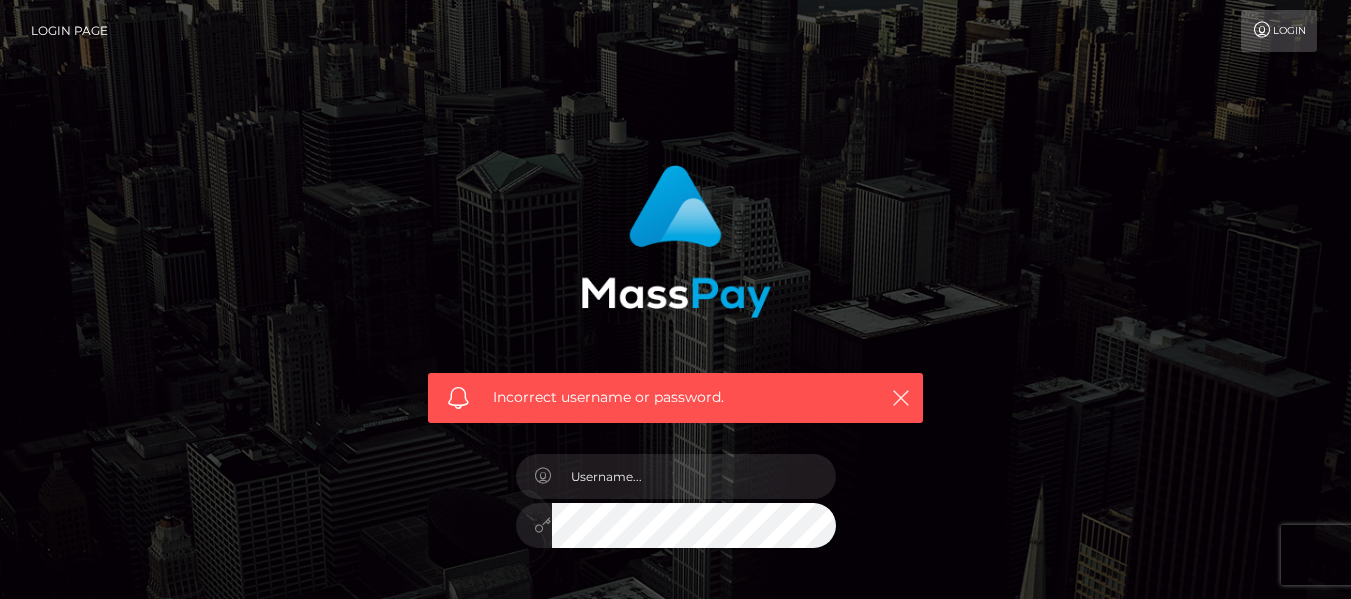 scroll, scrollTop: 0, scrollLeft: 0, axis: both 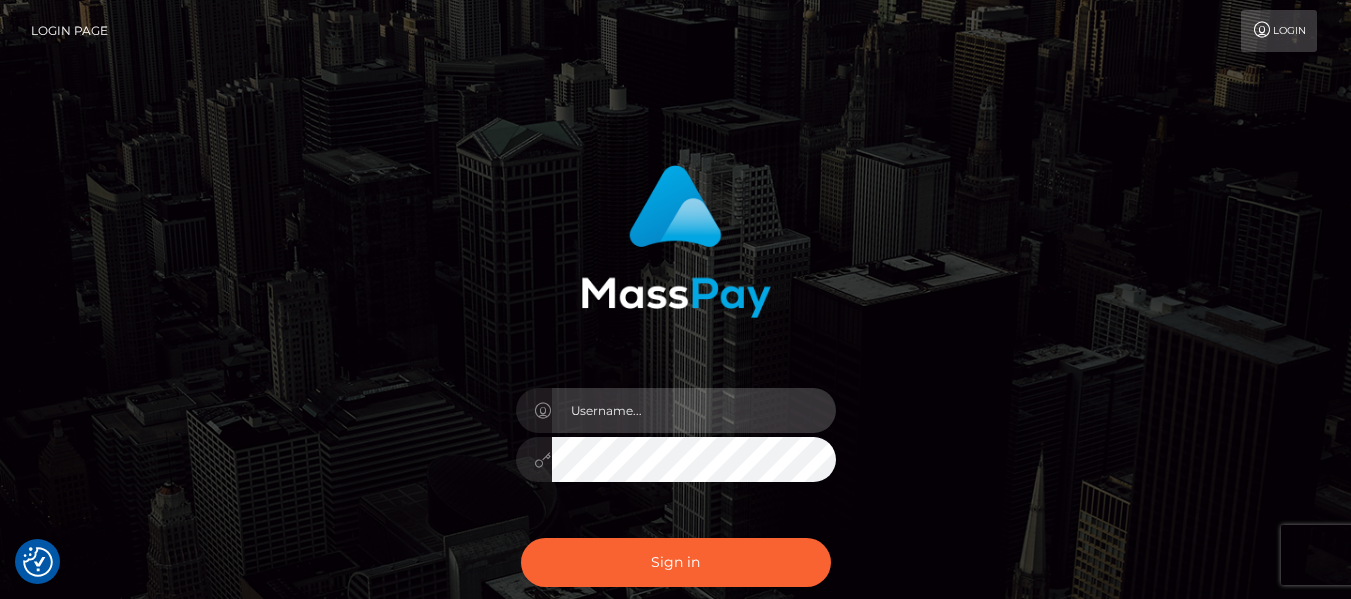click at bounding box center [694, 410] 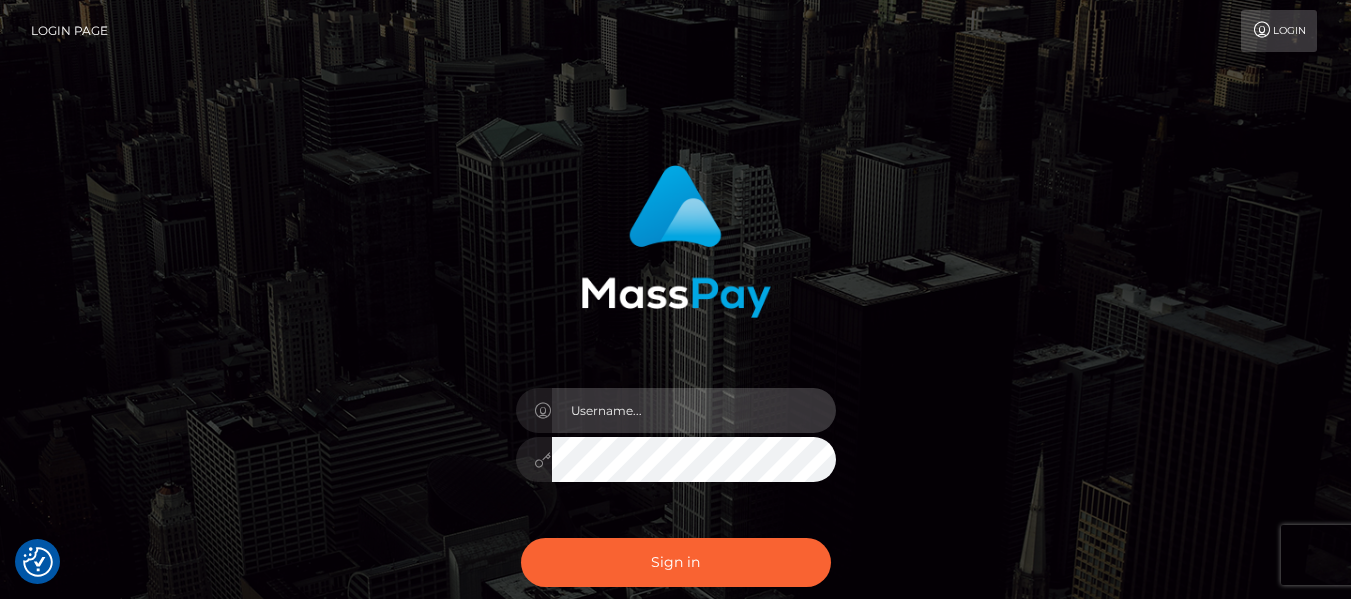 type on "MistressAuroraMari@outlook.com" 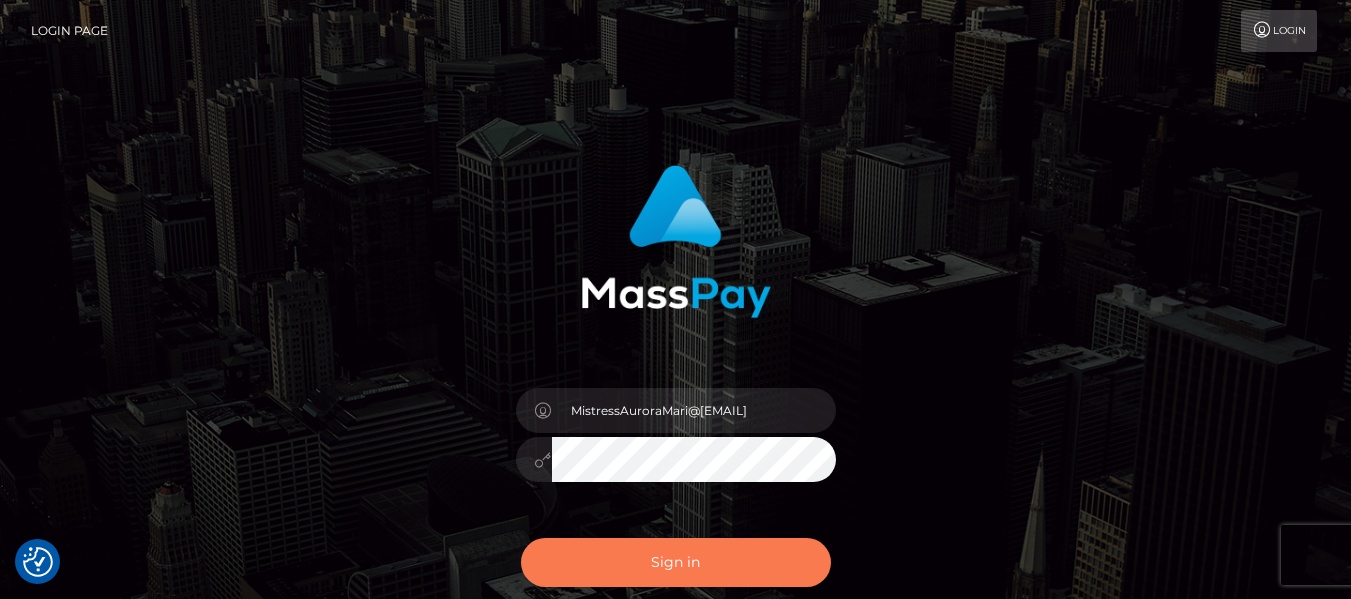 click on "Sign in" at bounding box center [676, 562] 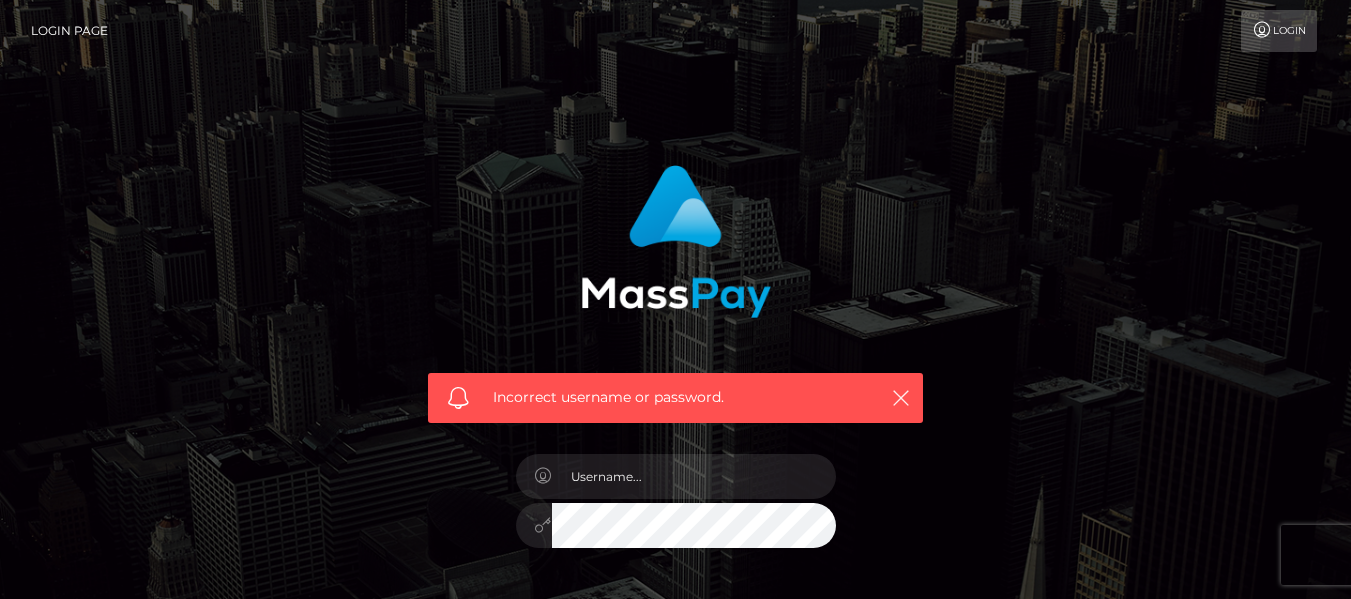 scroll, scrollTop: 0, scrollLeft: 0, axis: both 